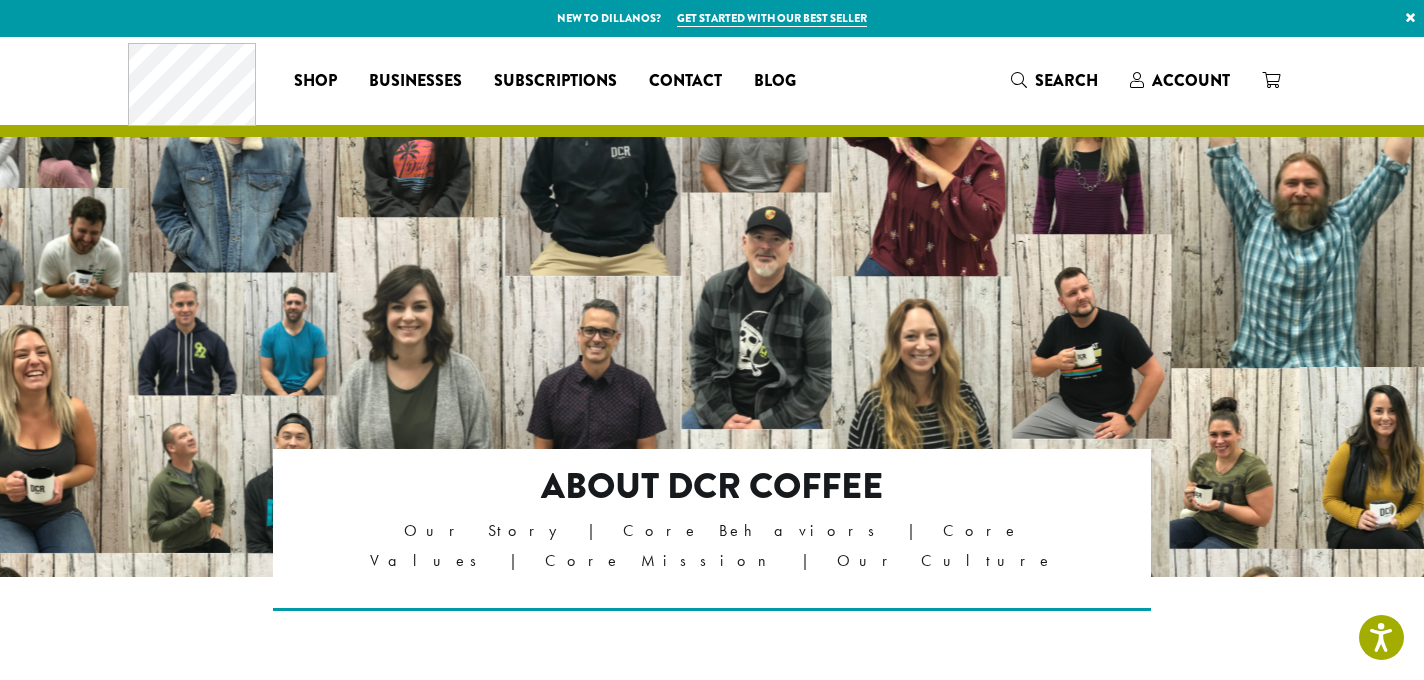 scroll, scrollTop: 84, scrollLeft: 0, axis: vertical 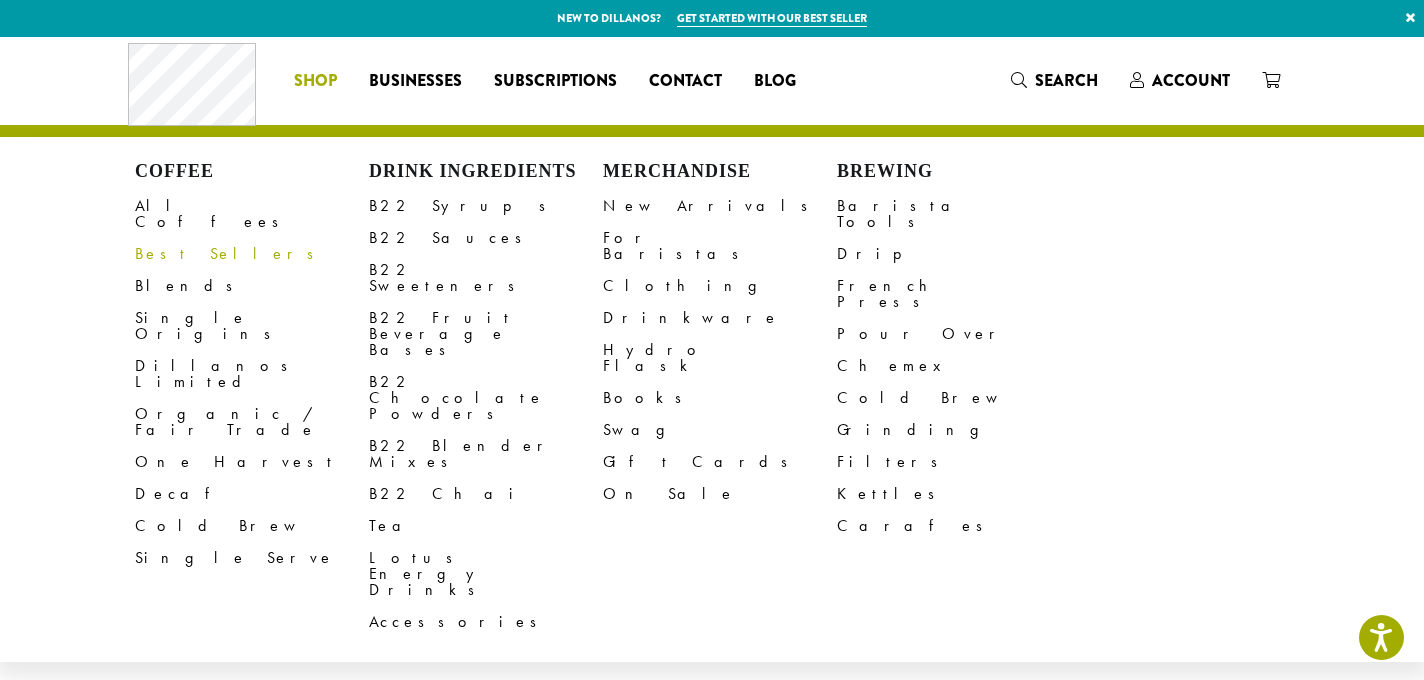 click on "Best Sellers" at bounding box center (252, 254) 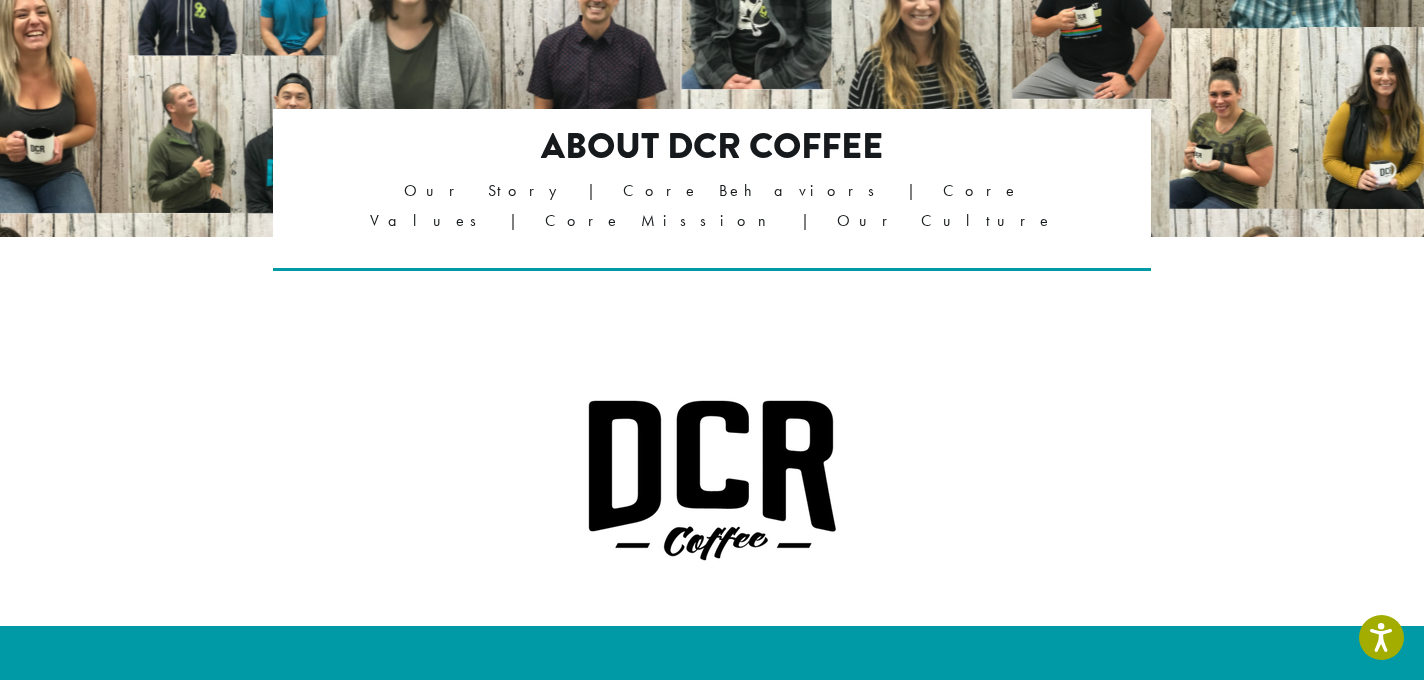 scroll, scrollTop: 369, scrollLeft: 0, axis: vertical 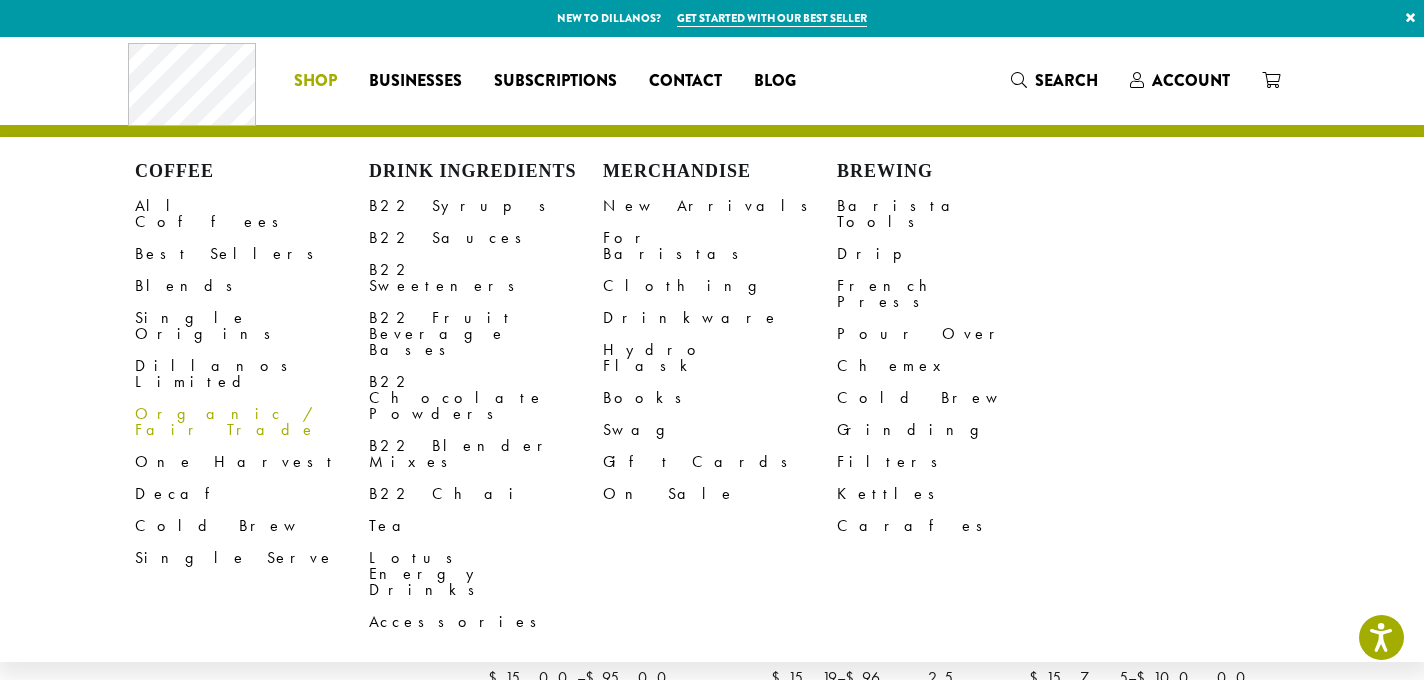 click on "Organic / Fair Trade" at bounding box center [252, 422] 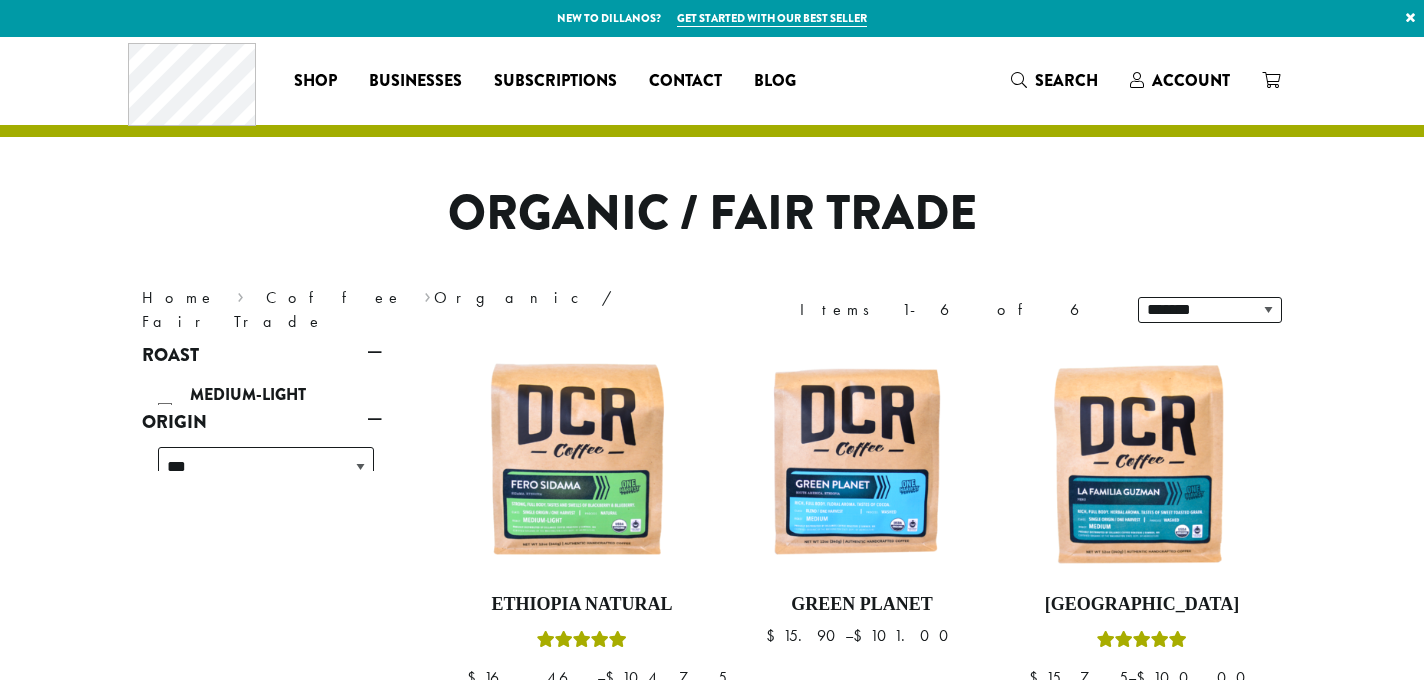 scroll, scrollTop: 0, scrollLeft: 0, axis: both 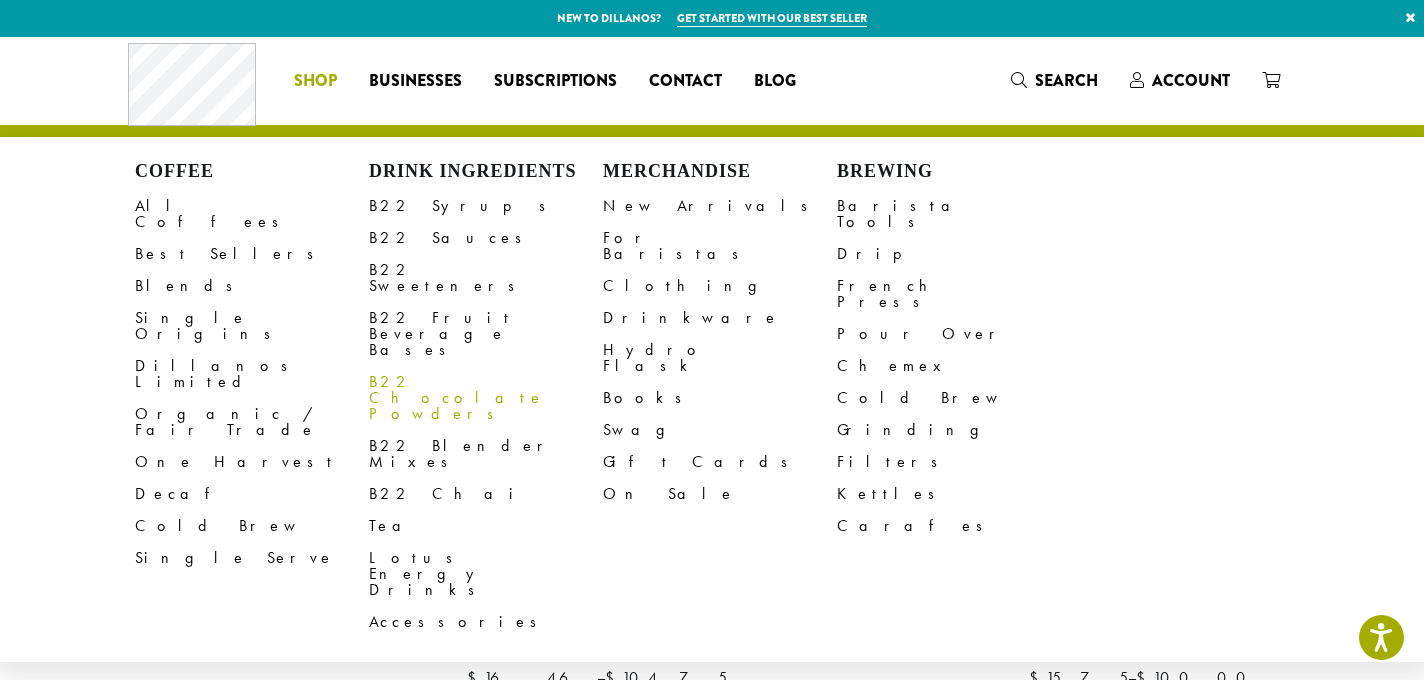 click on "B22 Chocolate Powders" at bounding box center (486, 398) 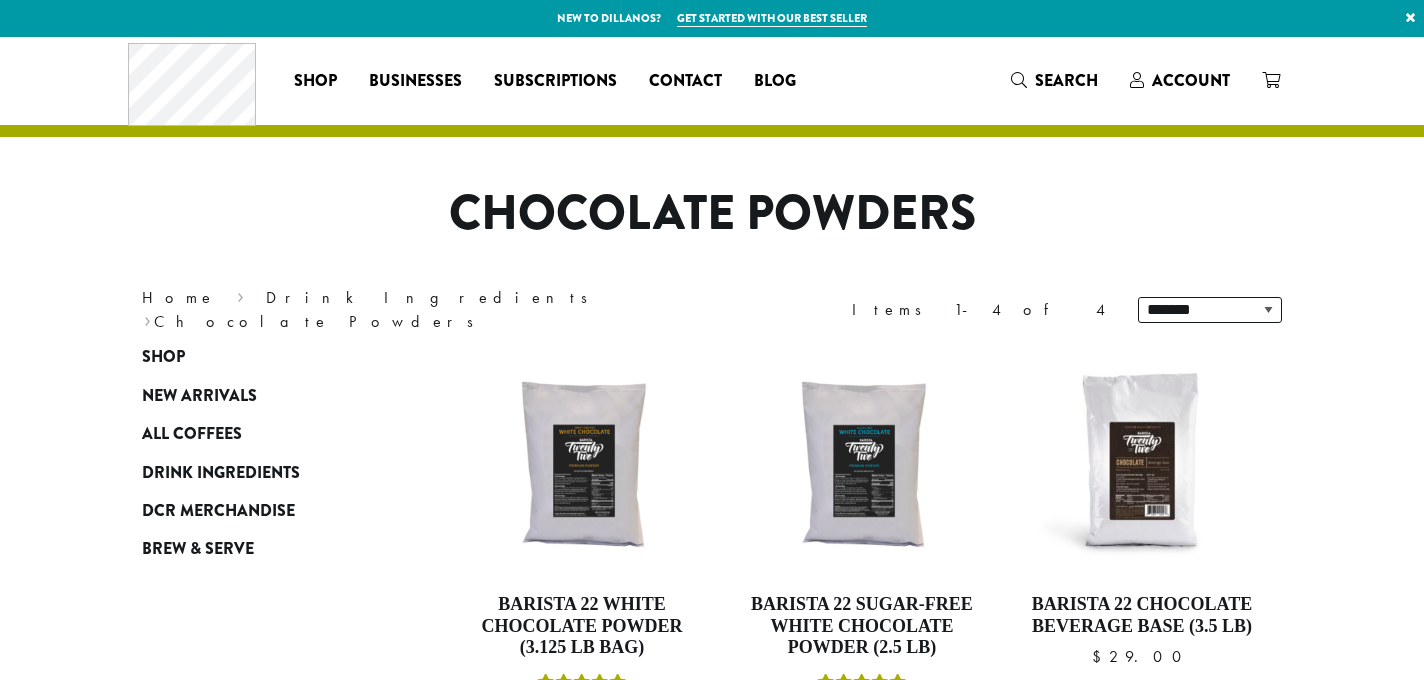 scroll, scrollTop: 0, scrollLeft: 0, axis: both 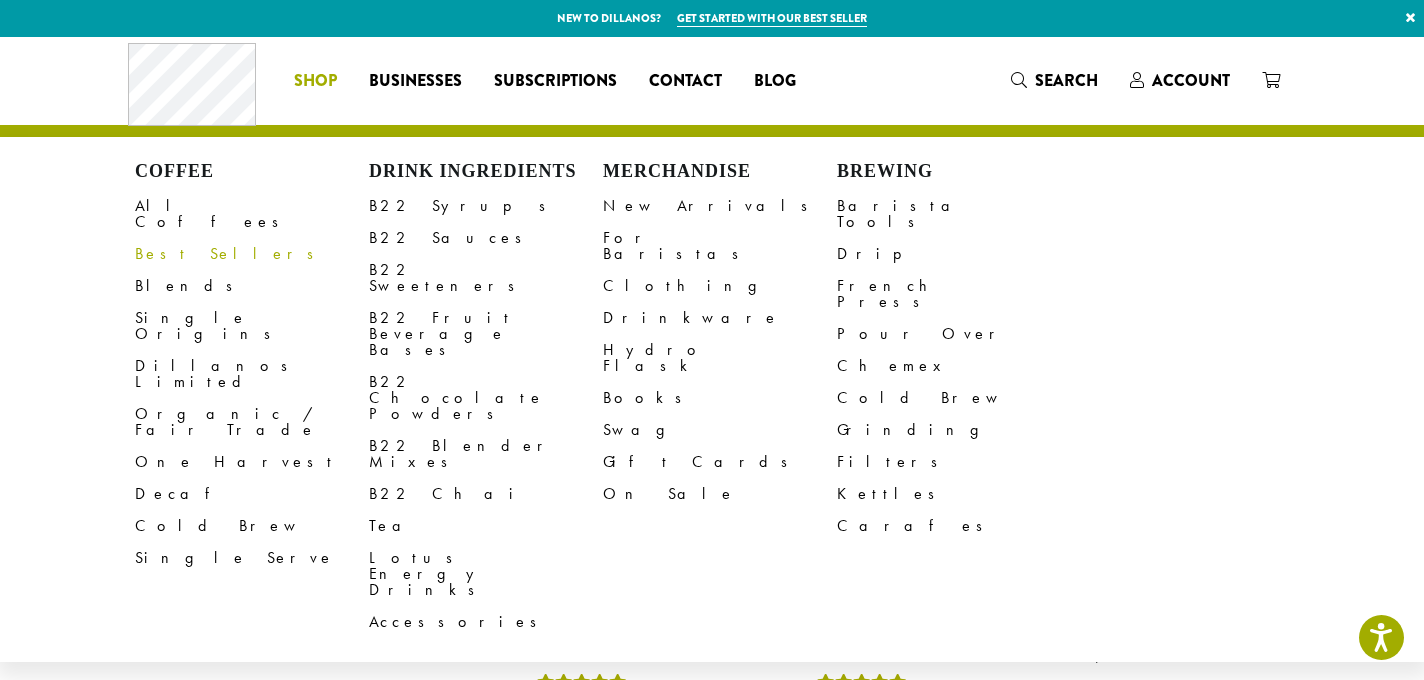 click on "Best Sellers" at bounding box center (252, 254) 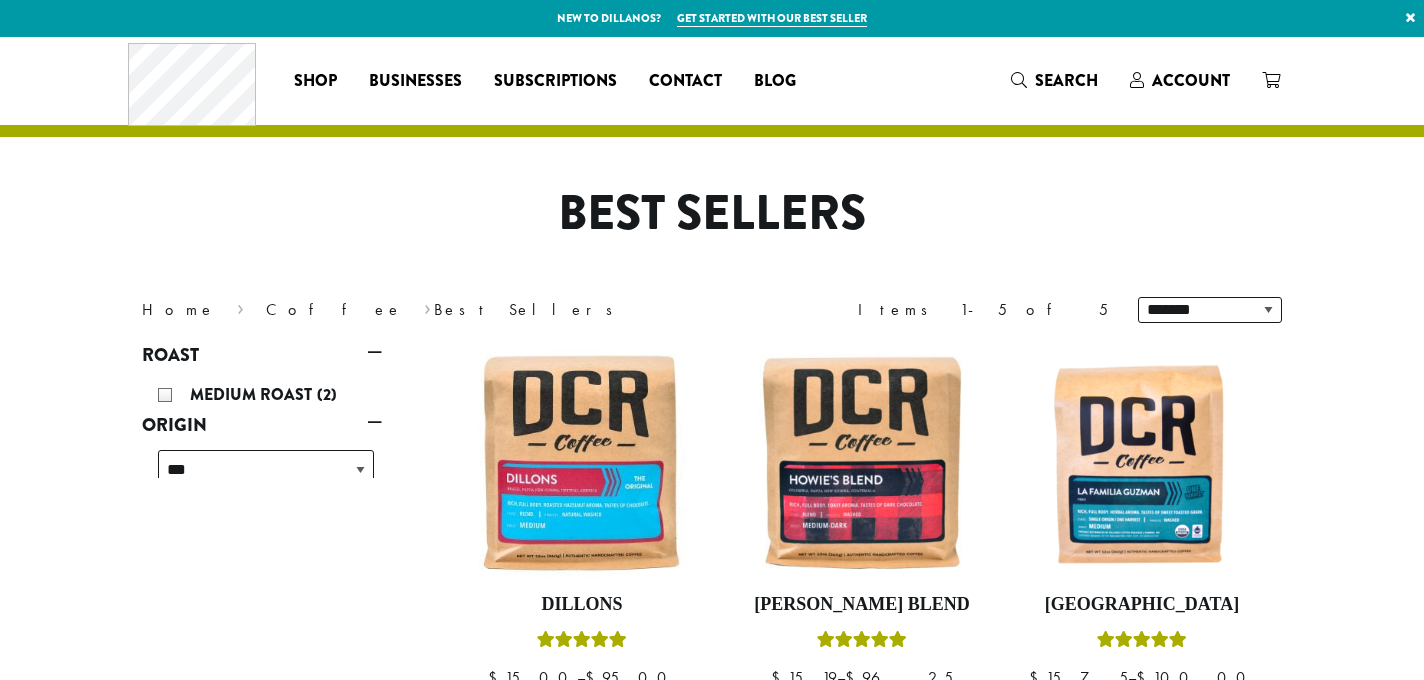 scroll, scrollTop: 0, scrollLeft: 0, axis: both 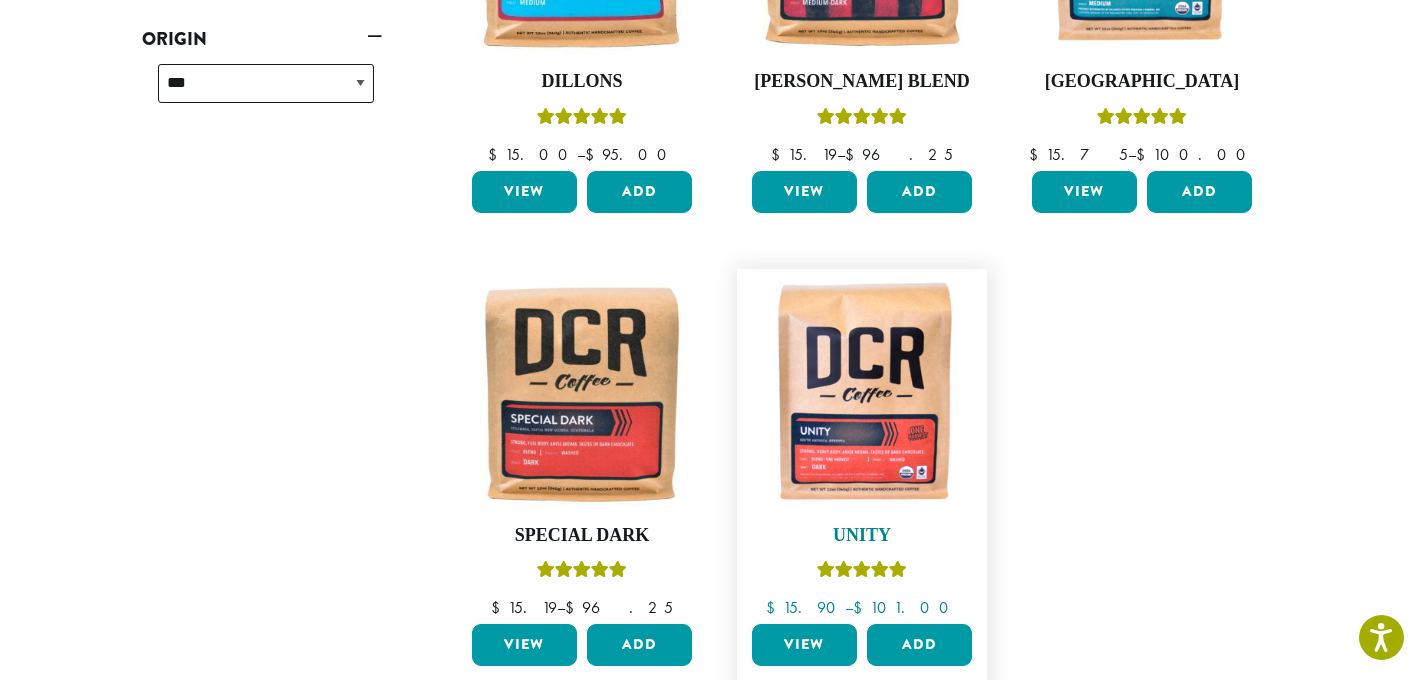 click at bounding box center [862, 394] 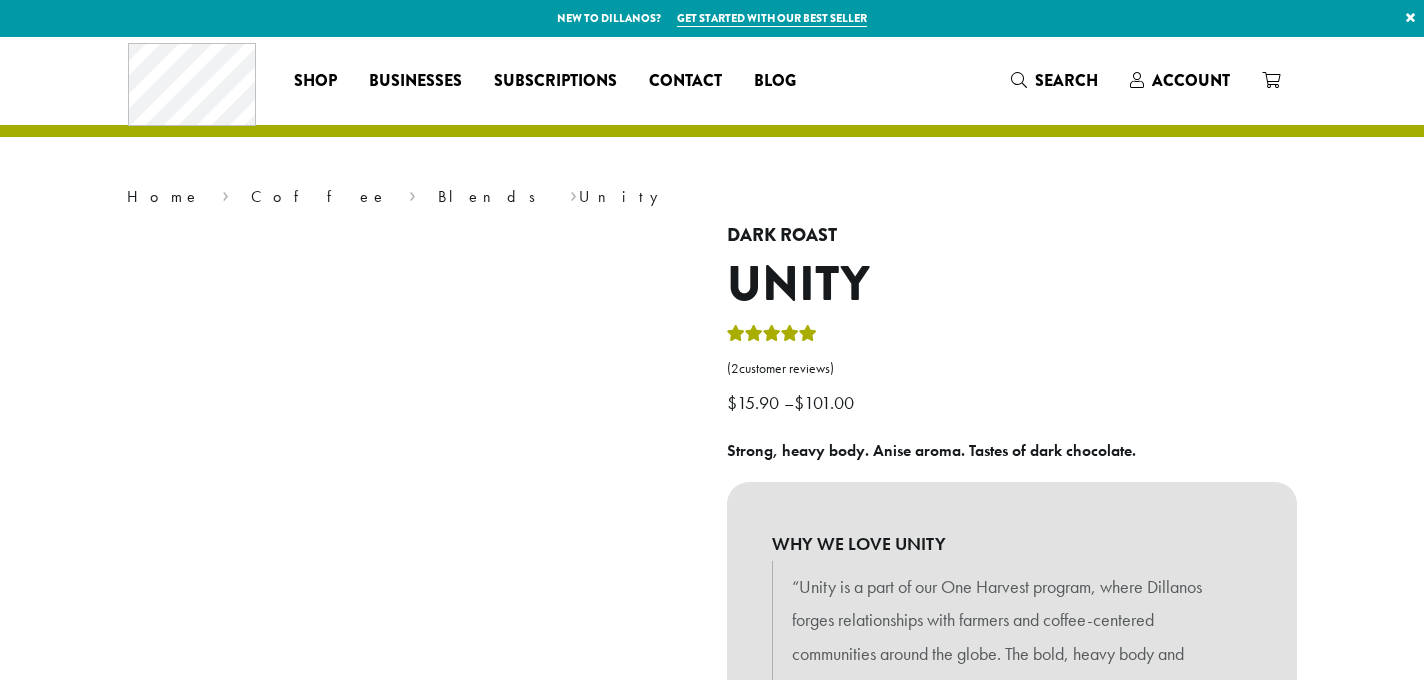 scroll, scrollTop: 0, scrollLeft: 0, axis: both 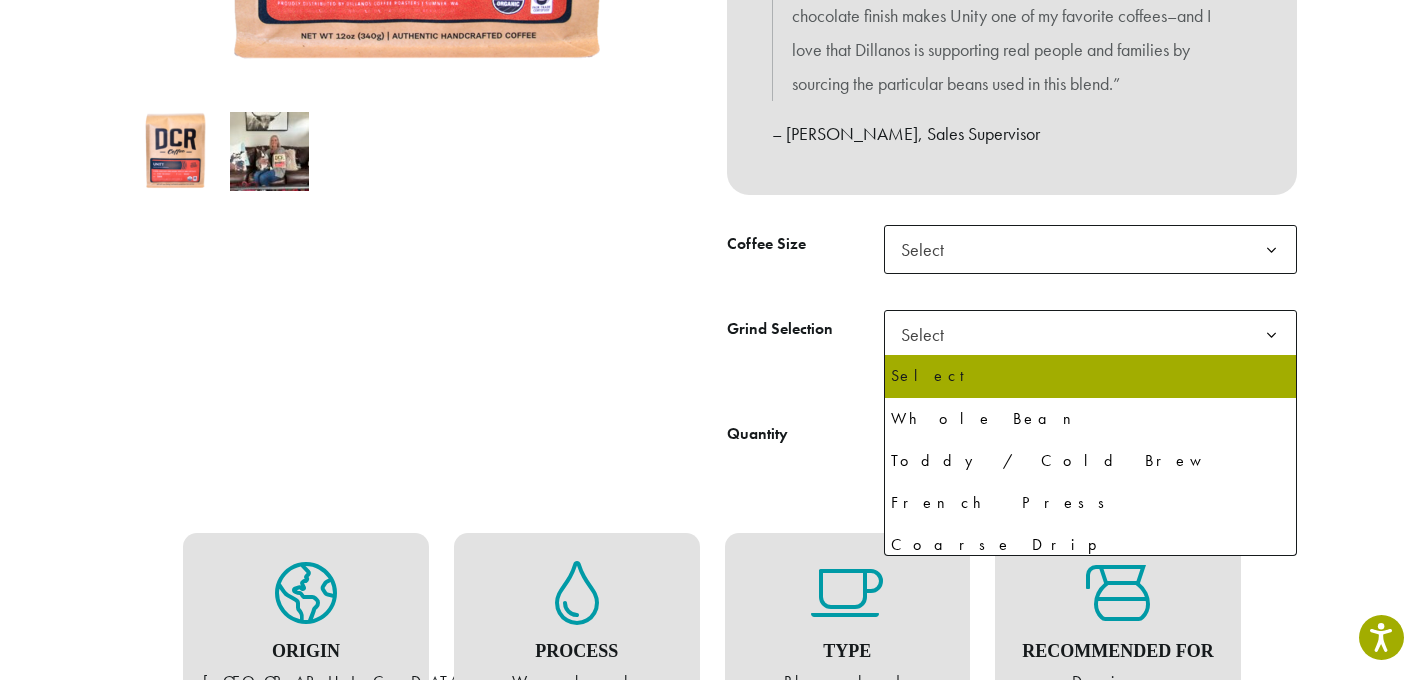 click 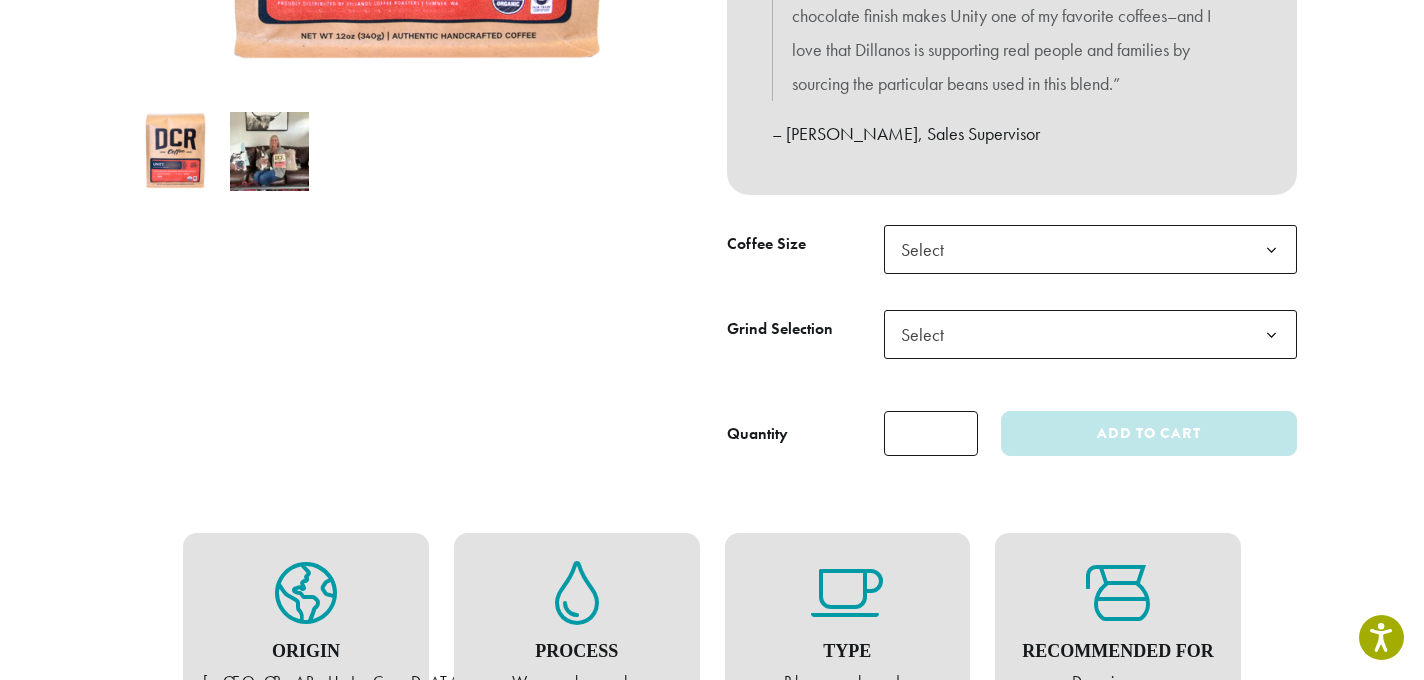 click 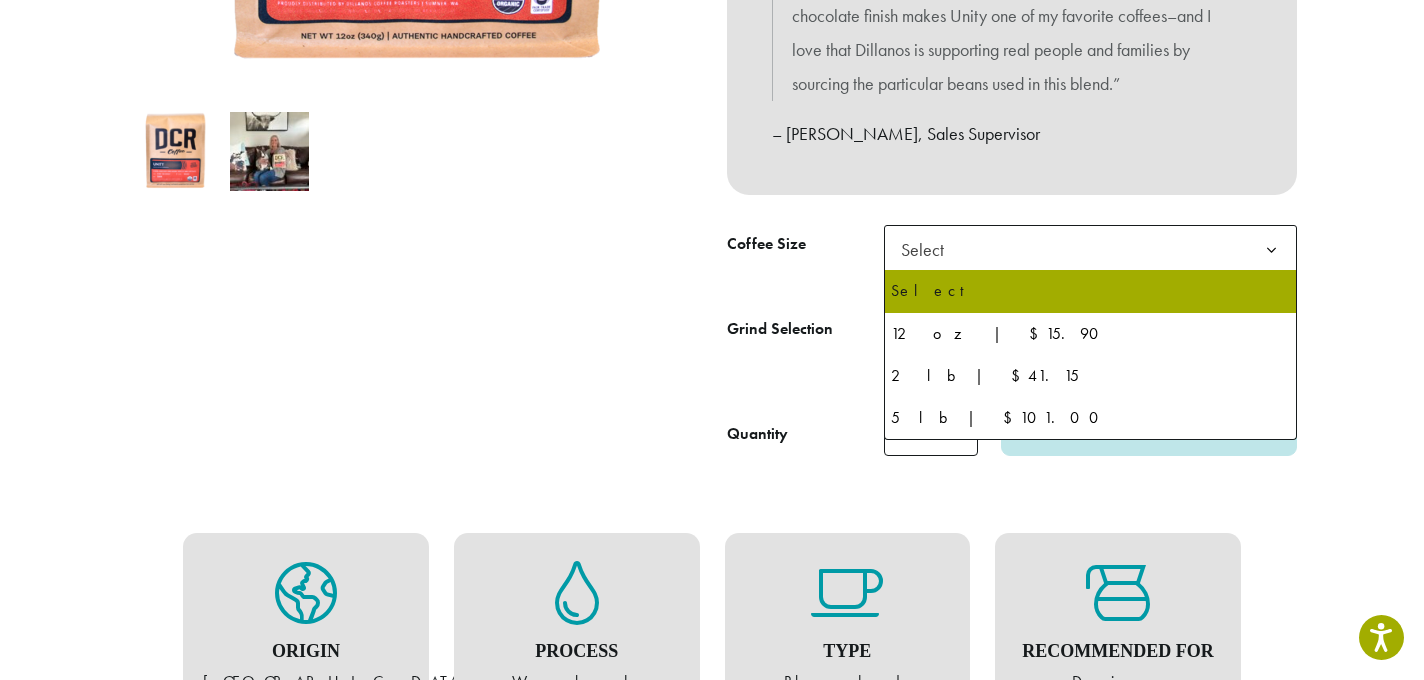 click 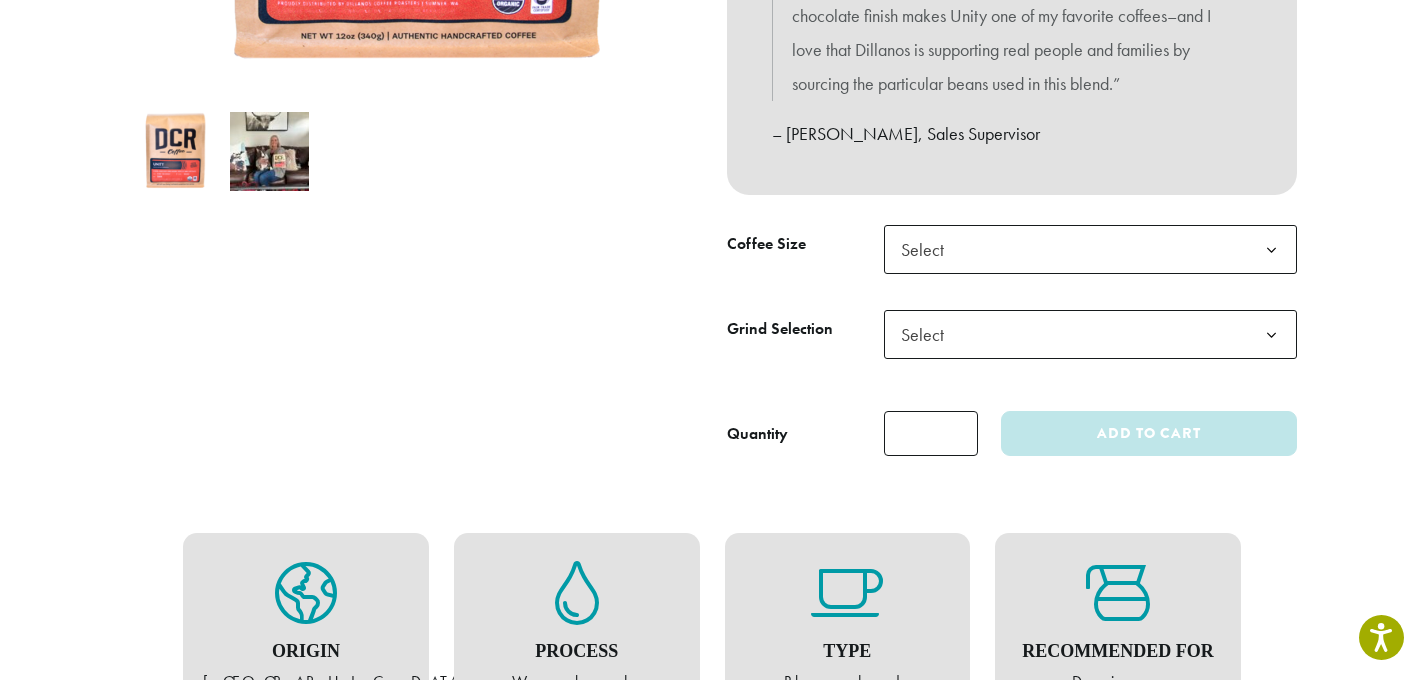 click at bounding box center (269, 151) 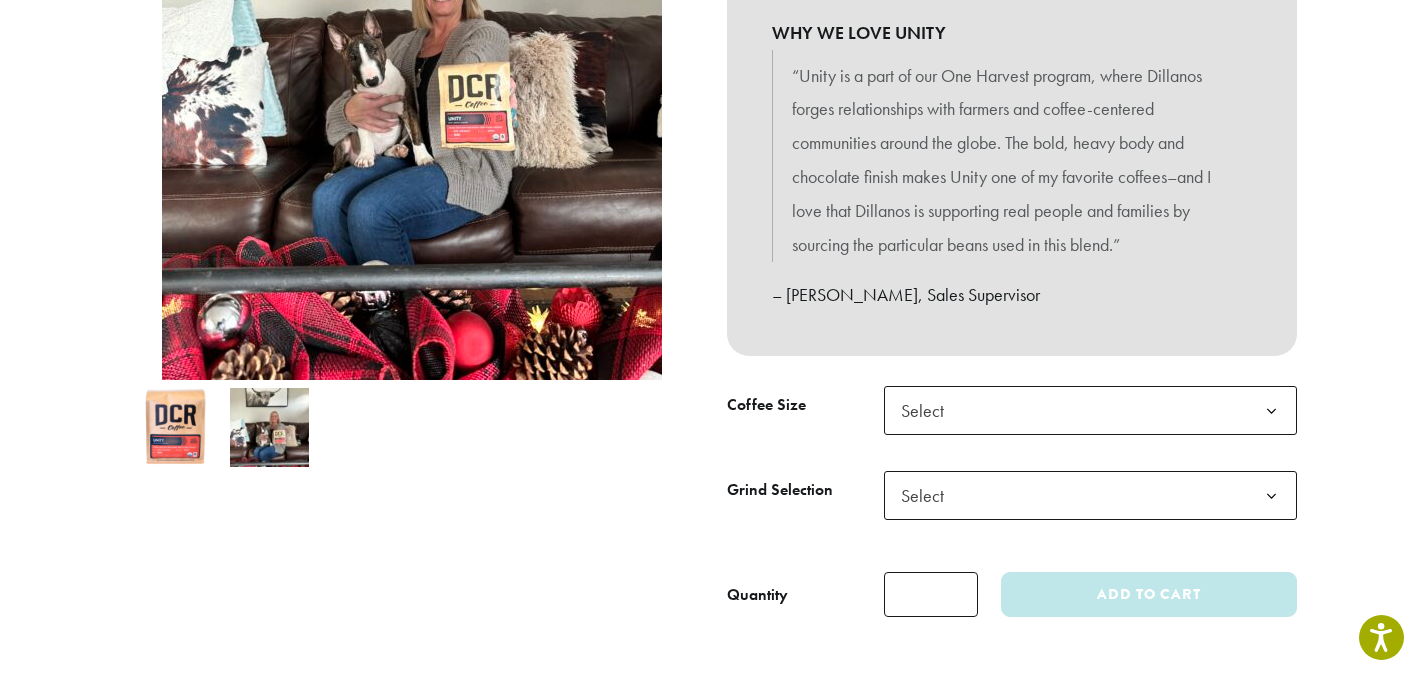 scroll, scrollTop: 513, scrollLeft: 0, axis: vertical 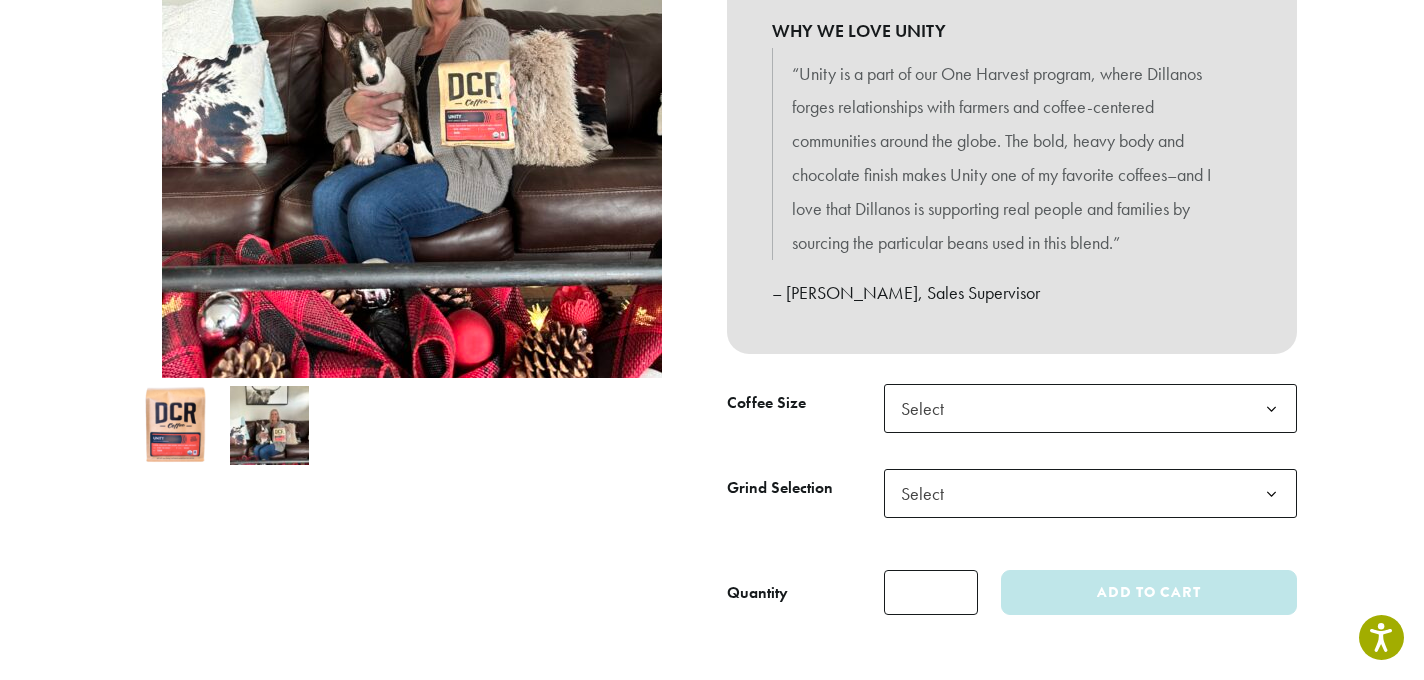 click at bounding box center [174, 425] 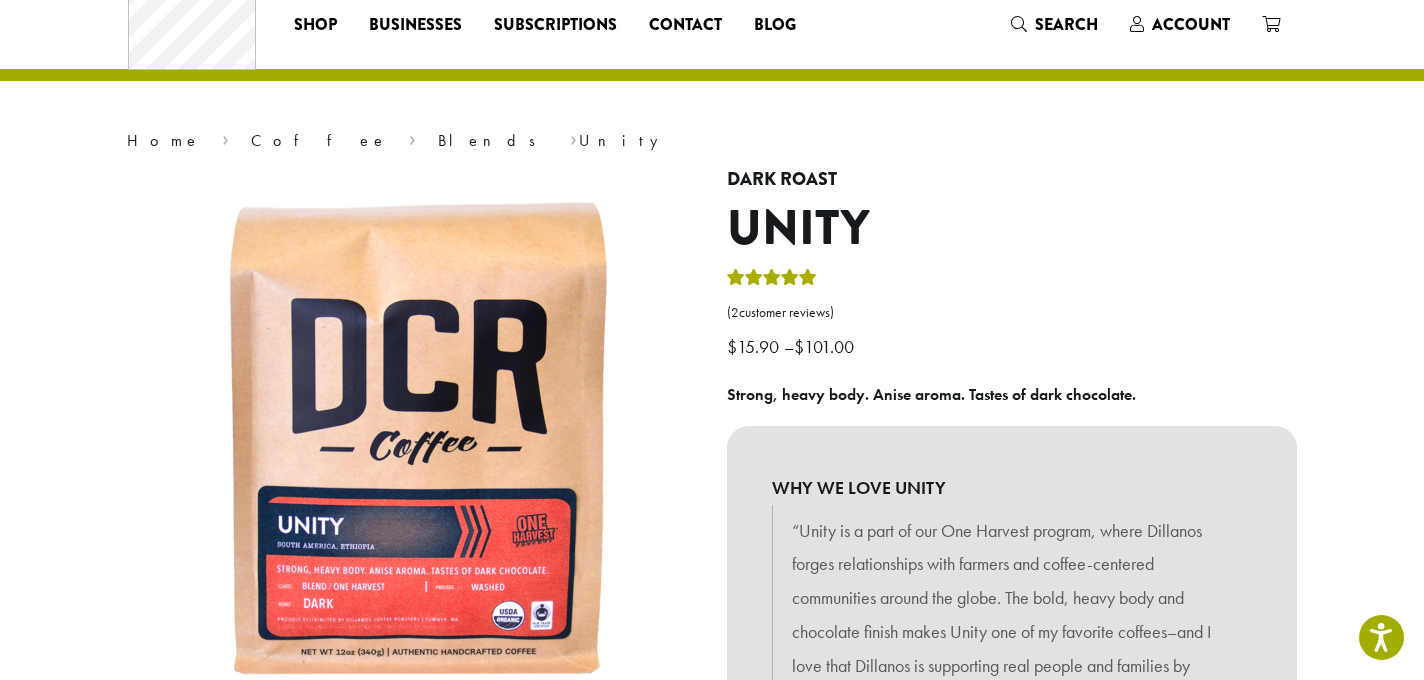 scroll, scrollTop: 0, scrollLeft: 0, axis: both 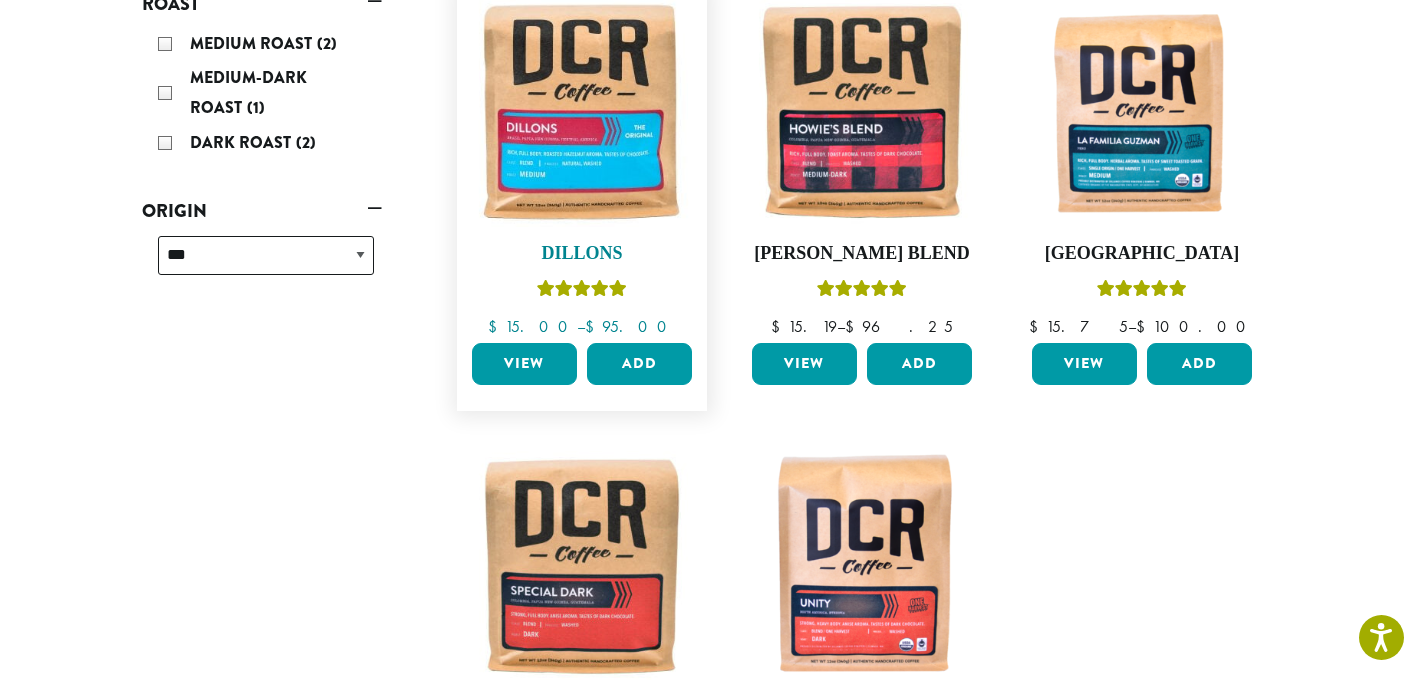 click at bounding box center (582, 112) 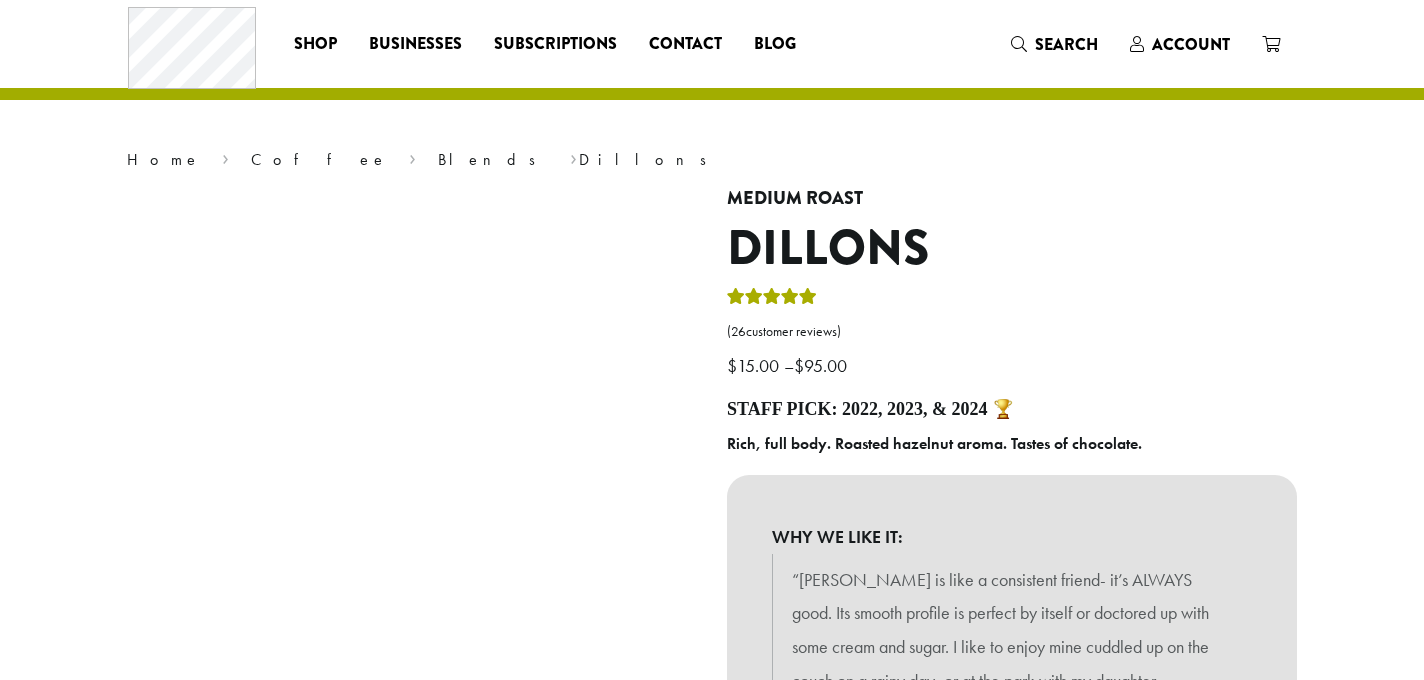 scroll, scrollTop: 0, scrollLeft: 0, axis: both 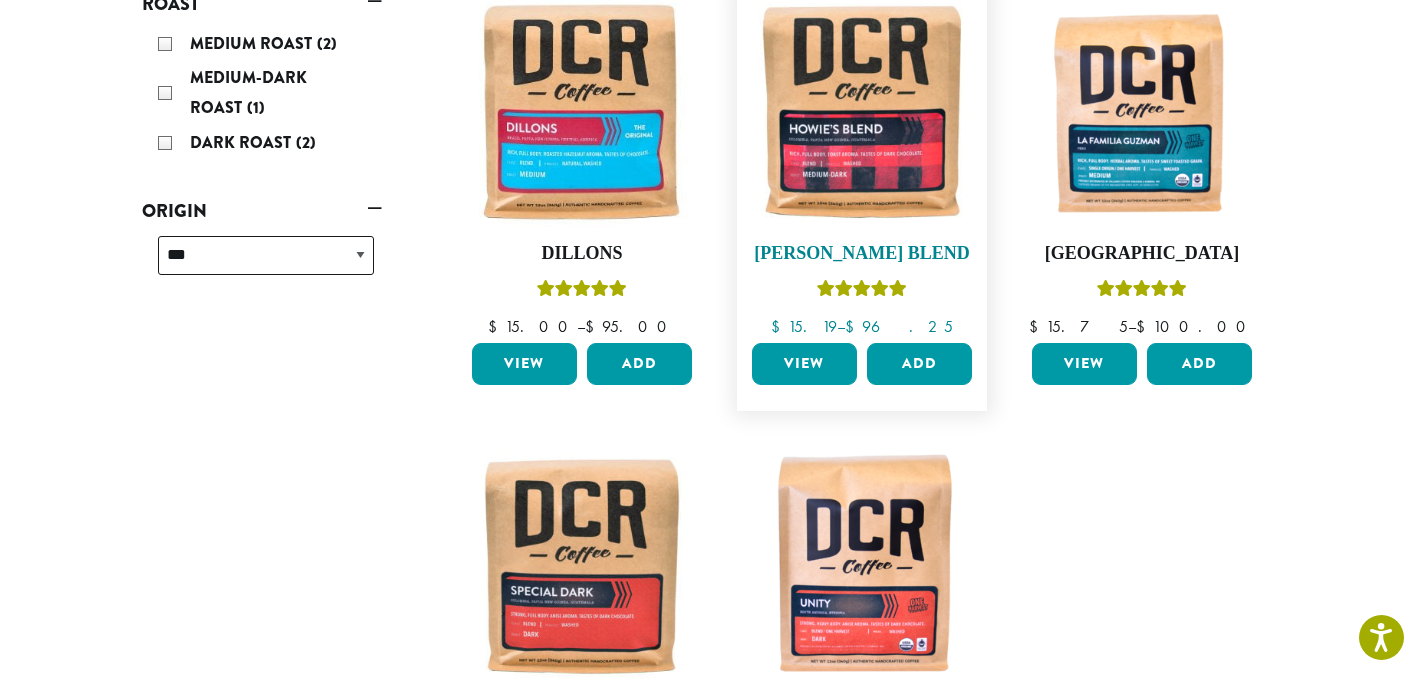click at bounding box center [862, 112] 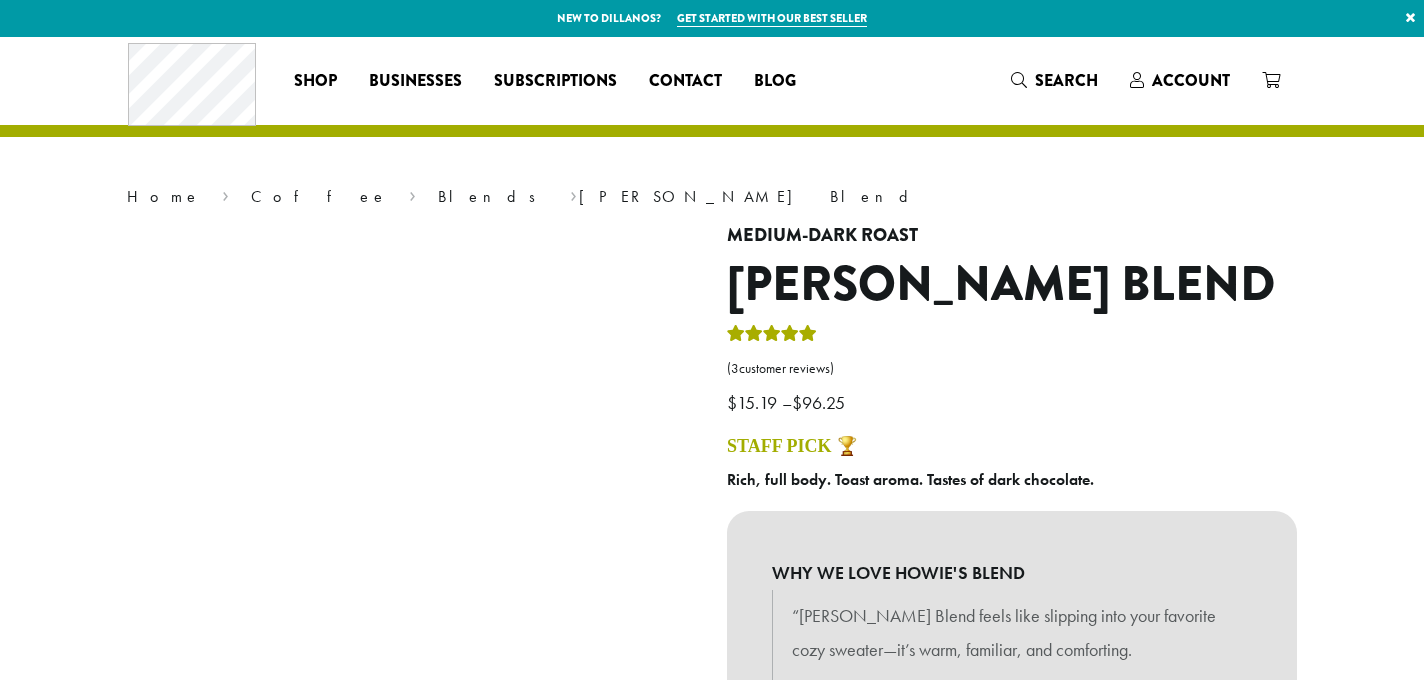 scroll, scrollTop: 0, scrollLeft: 0, axis: both 